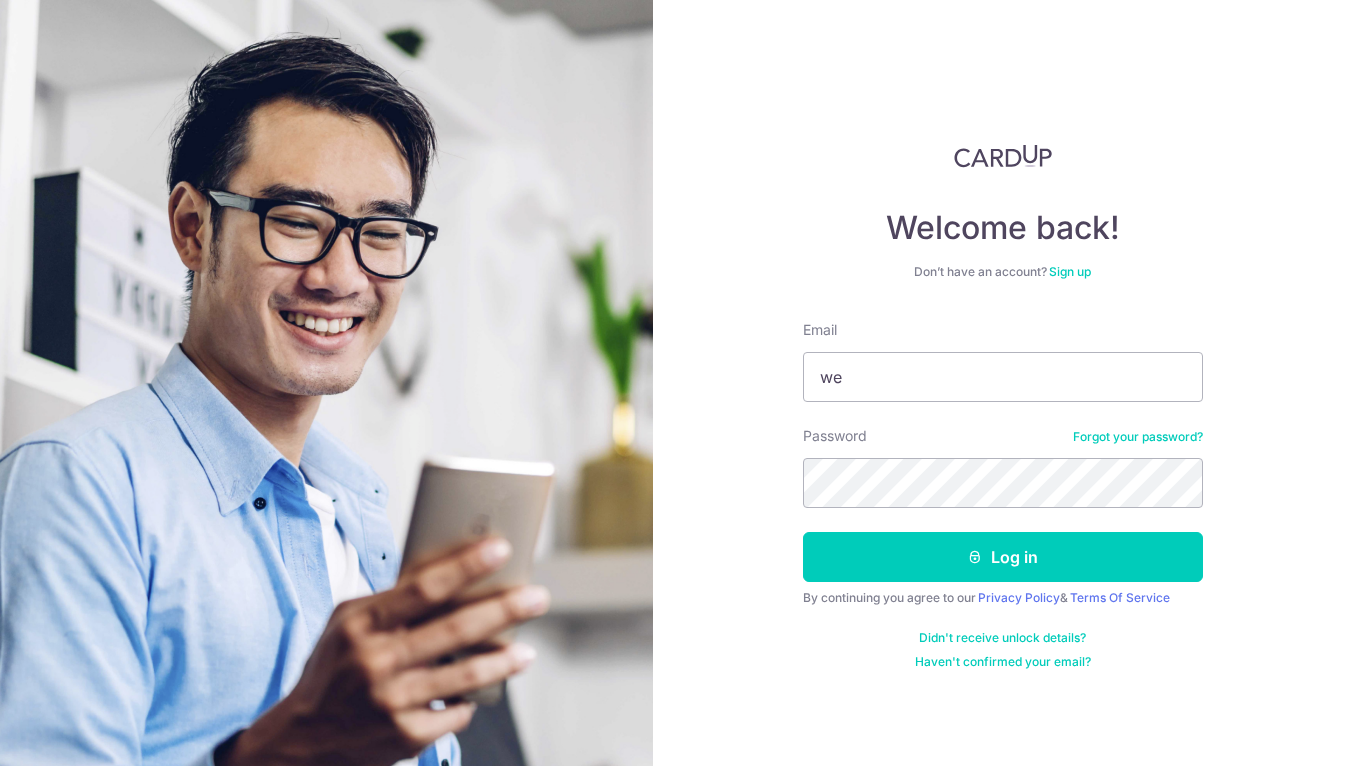 scroll, scrollTop: 0, scrollLeft: 0, axis: both 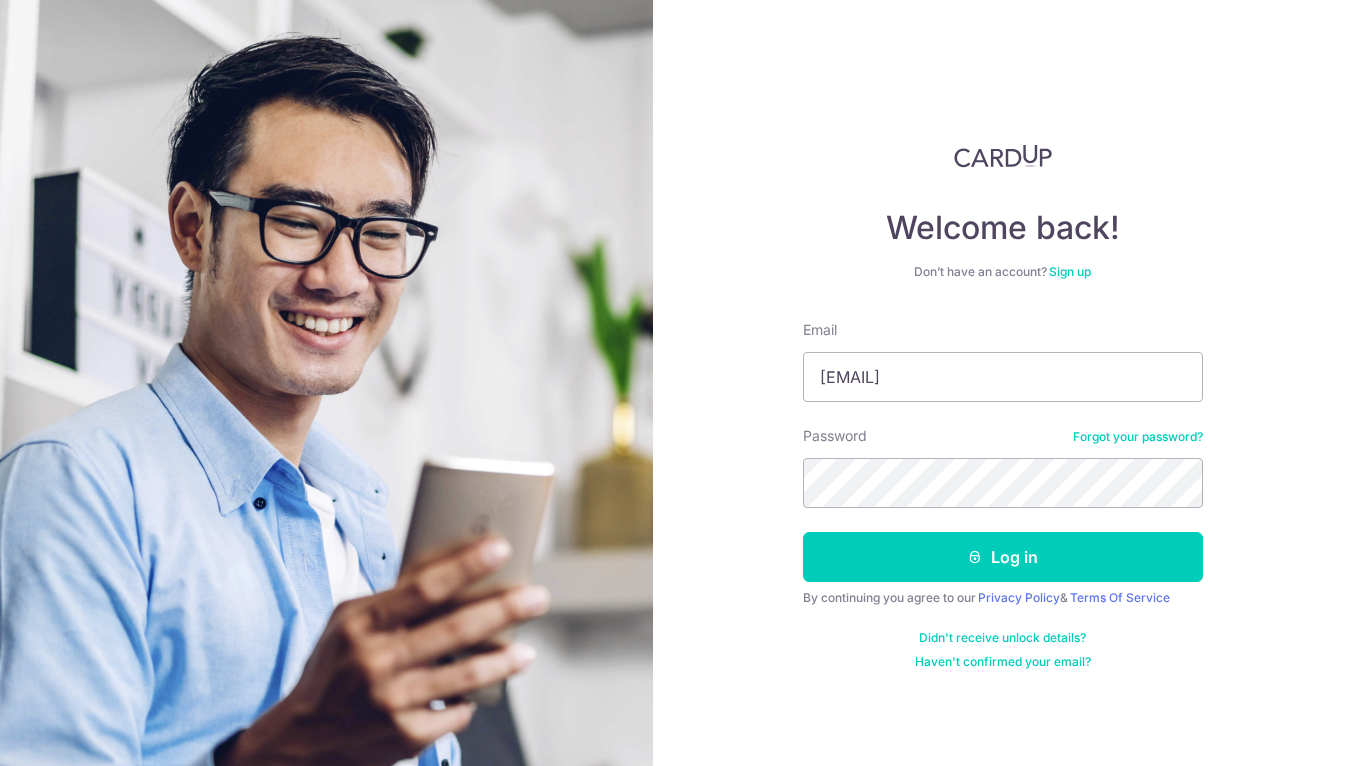 type on "[EMAIL]" 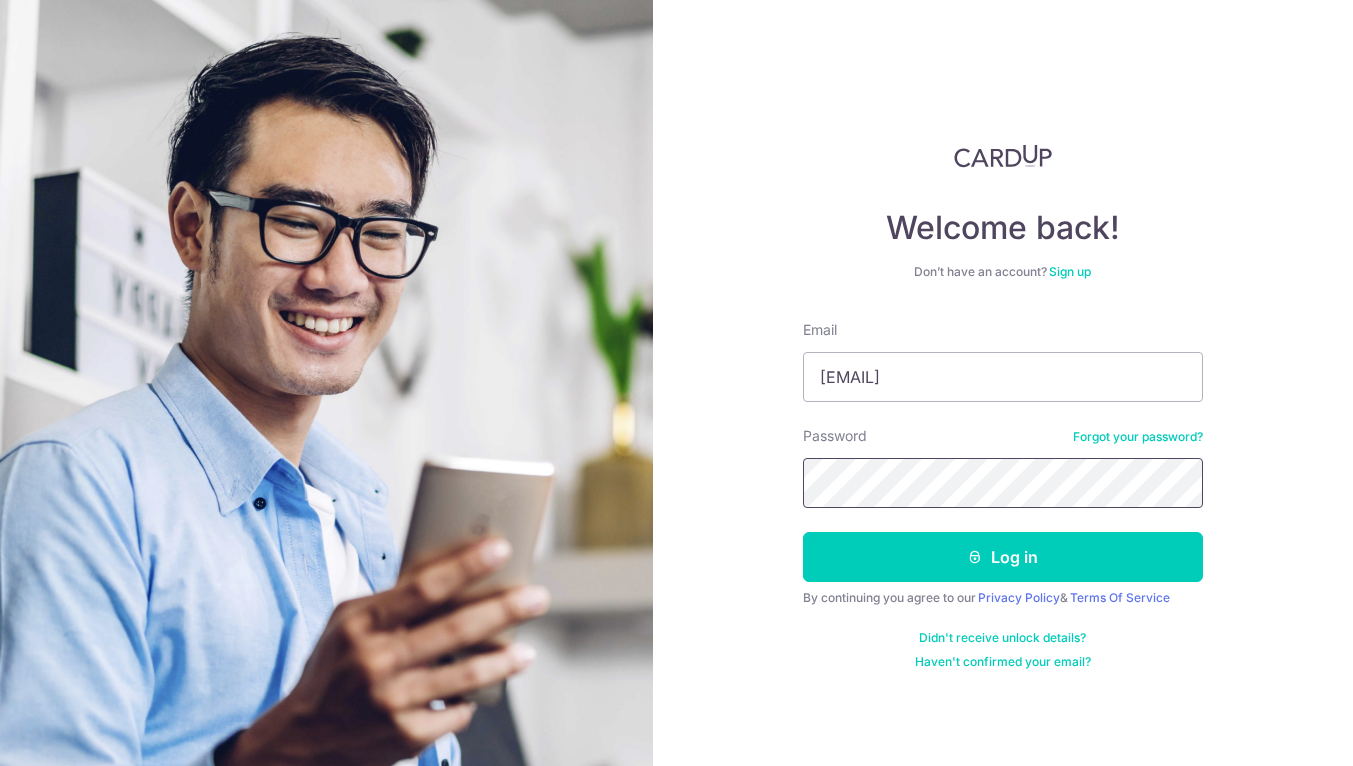 click on "Log in" at bounding box center (1003, 557) 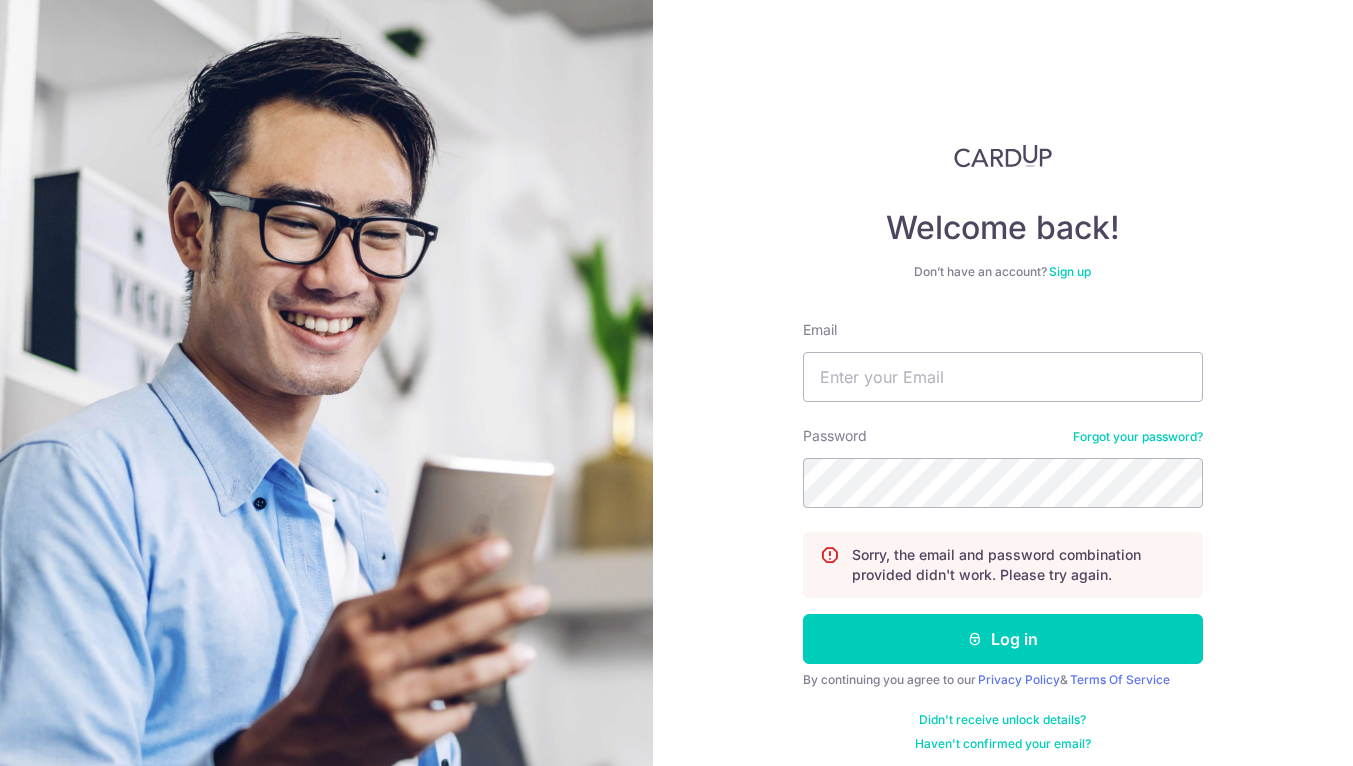 scroll, scrollTop: 0, scrollLeft: 0, axis: both 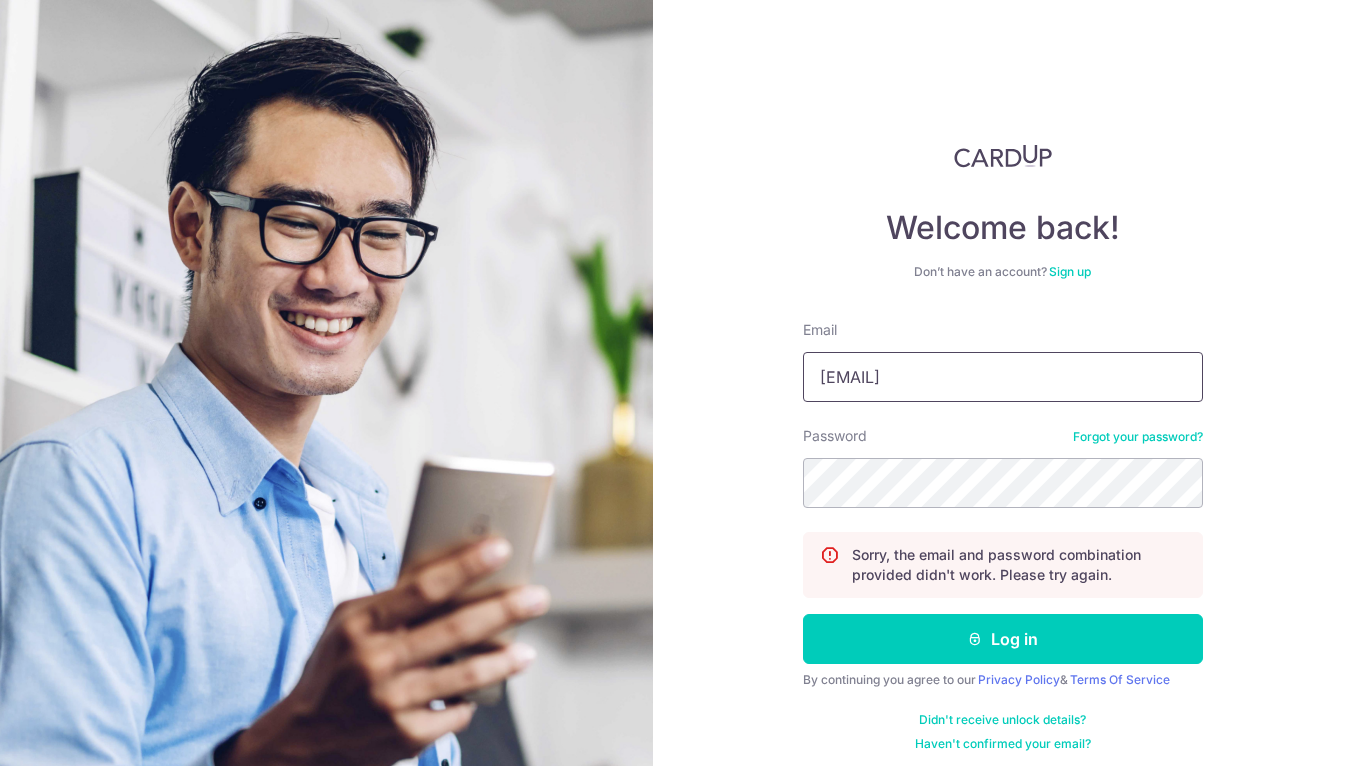 type on "[USERNAME]@[DOMAIN]" 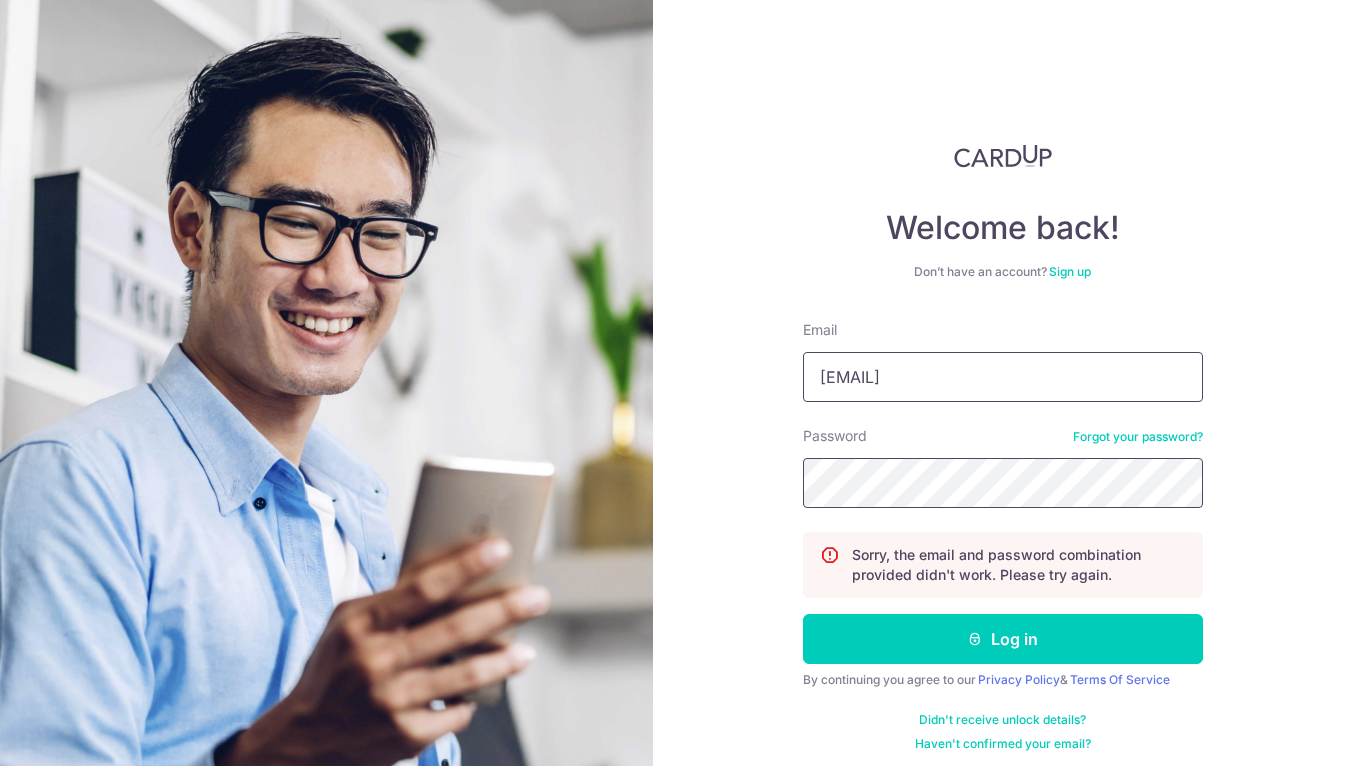 click on "Log in" at bounding box center (1003, 639) 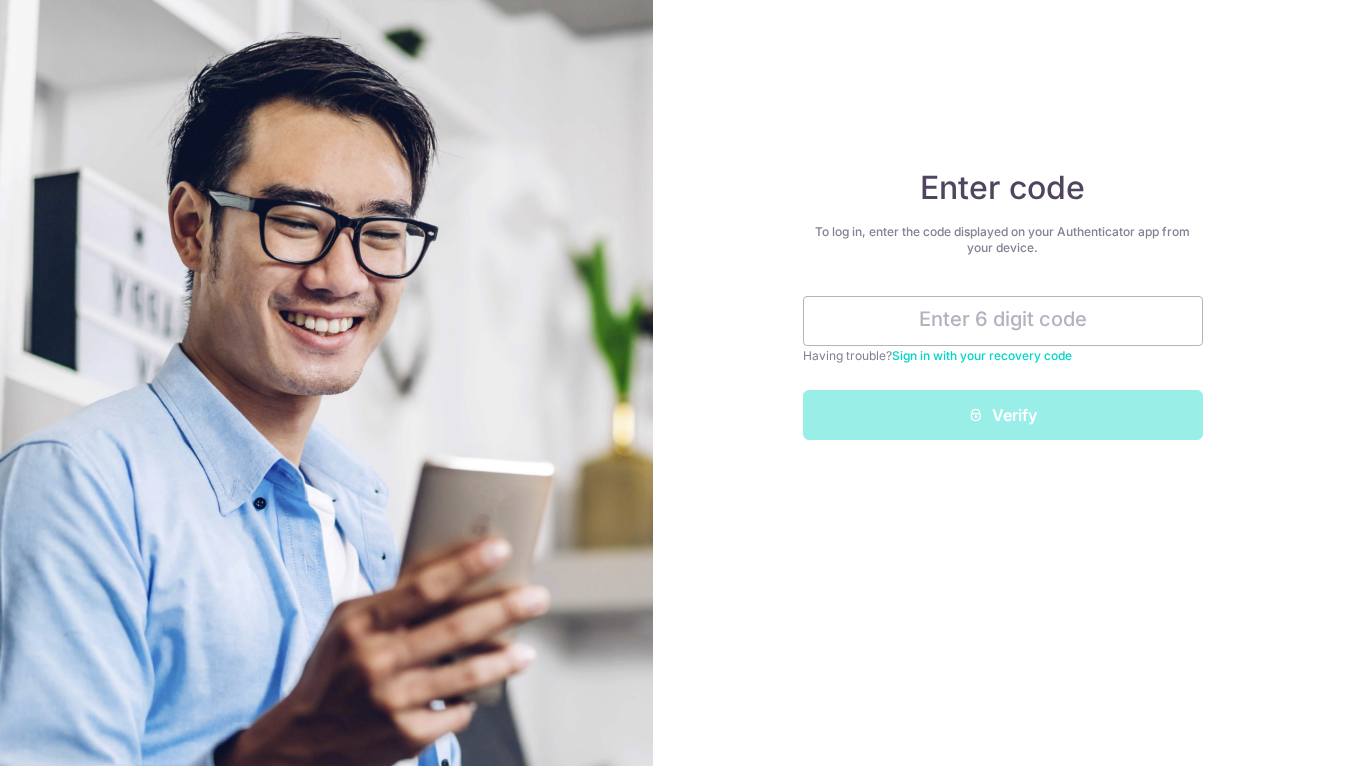 scroll, scrollTop: 0, scrollLeft: 0, axis: both 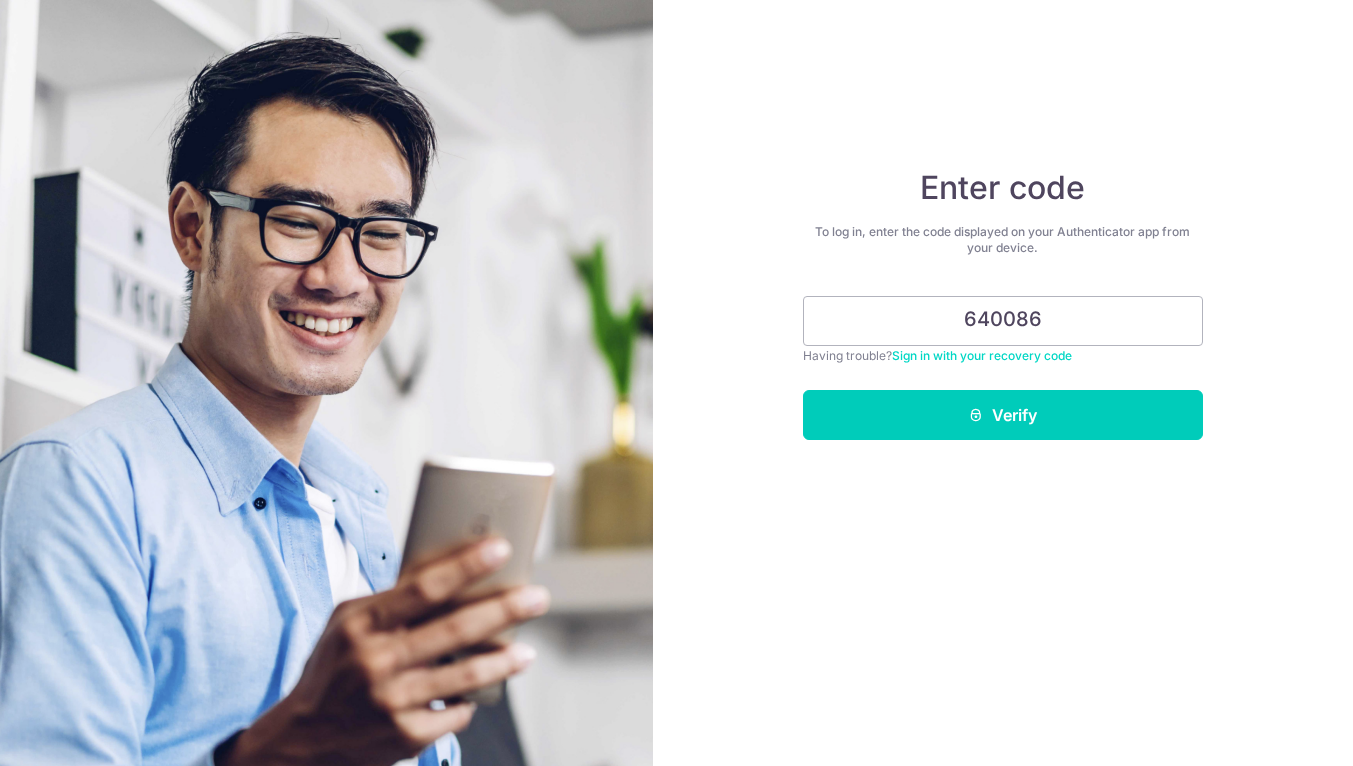 type on "640086" 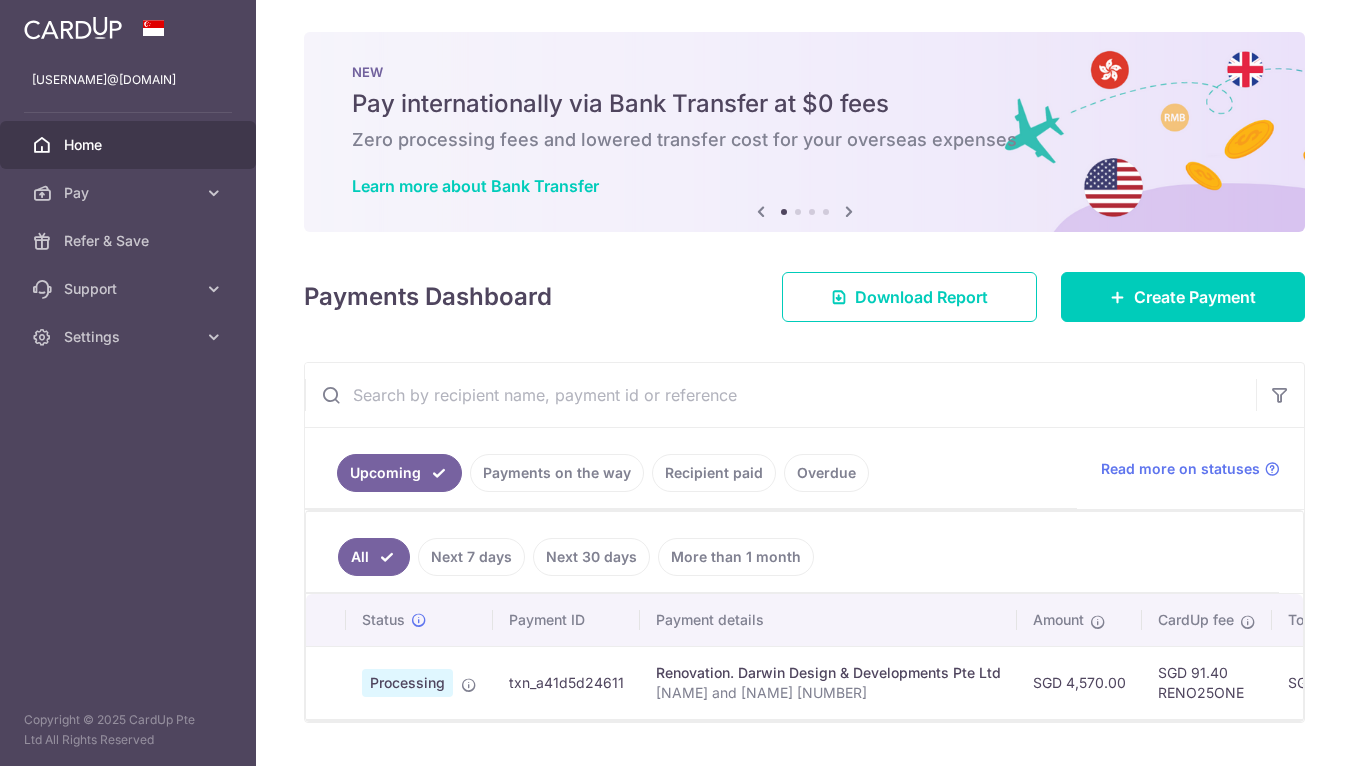 scroll, scrollTop: 0, scrollLeft: 0, axis: both 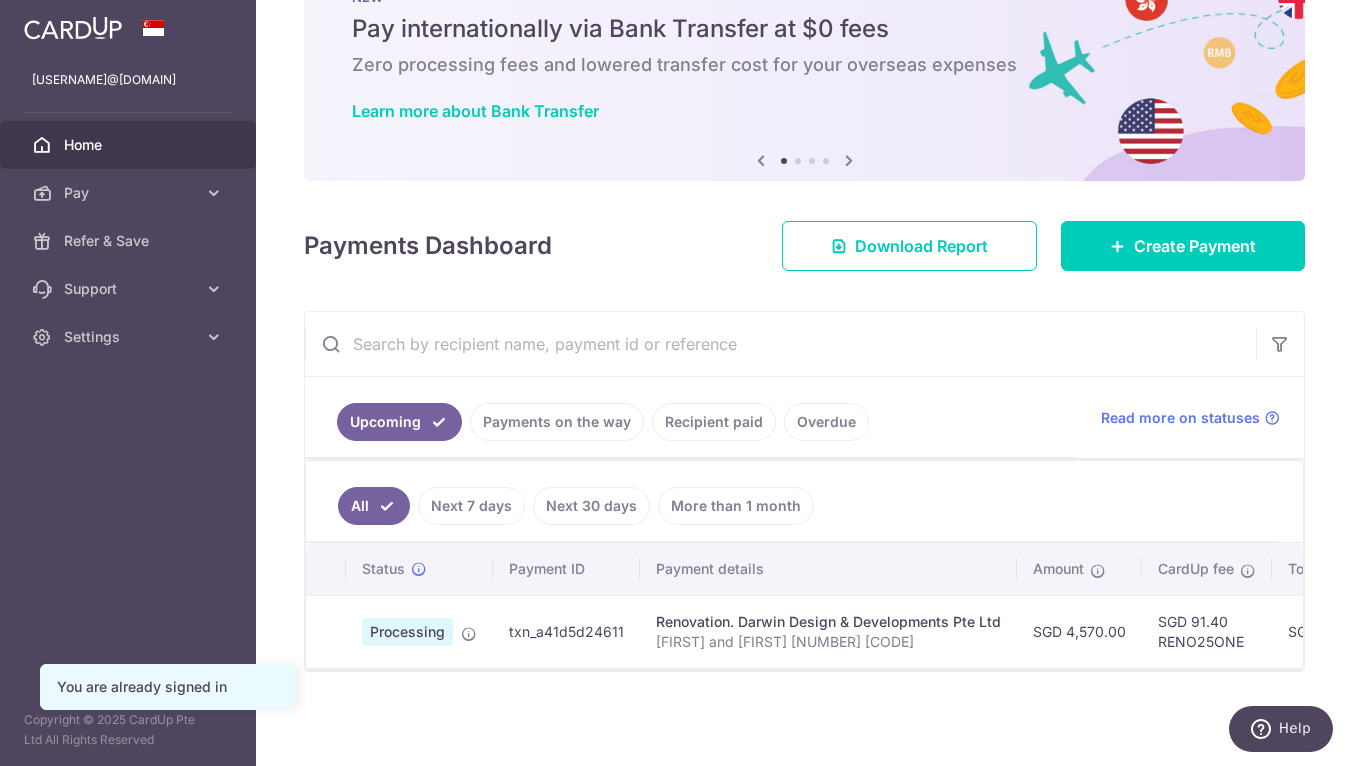 drag, startPoint x: 799, startPoint y: 662, endPoint x: 901, endPoint y: 663, distance: 102.0049 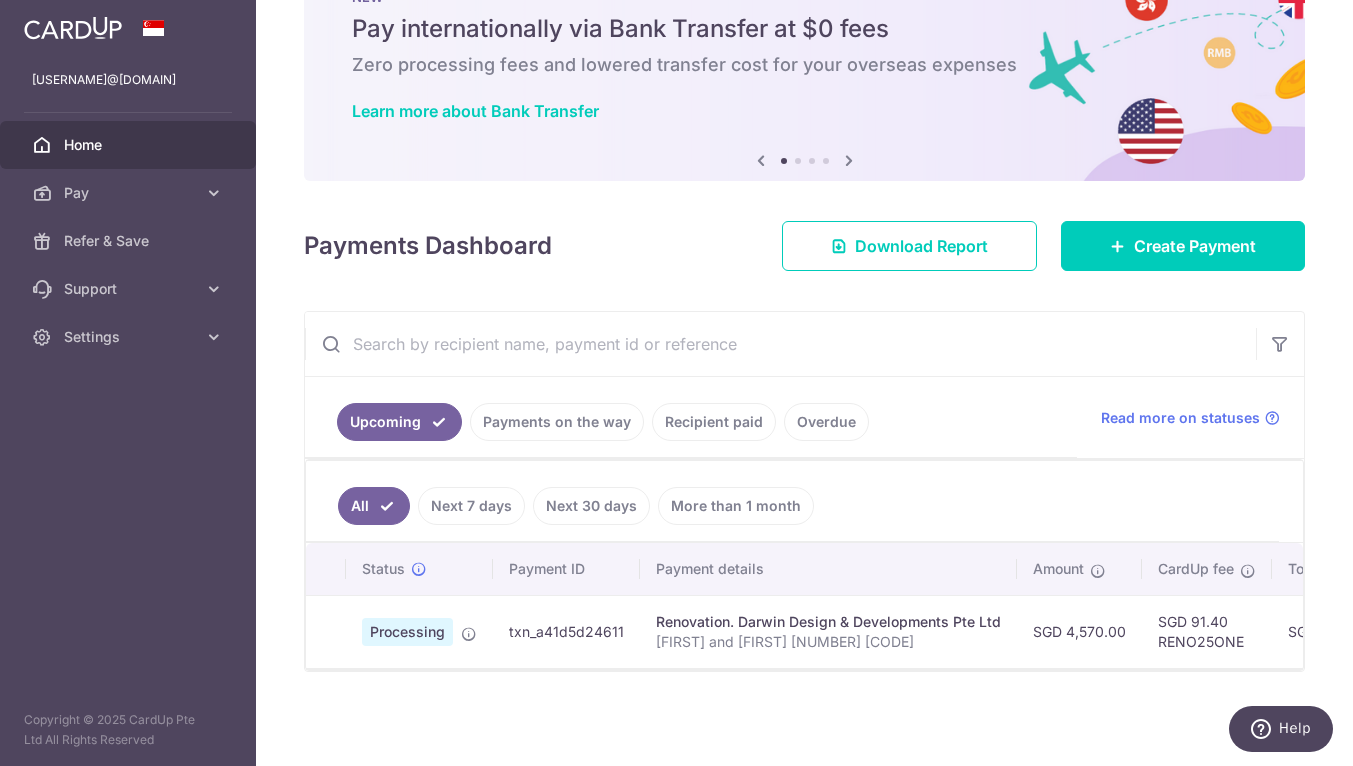 scroll, scrollTop: 0, scrollLeft: 0, axis: both 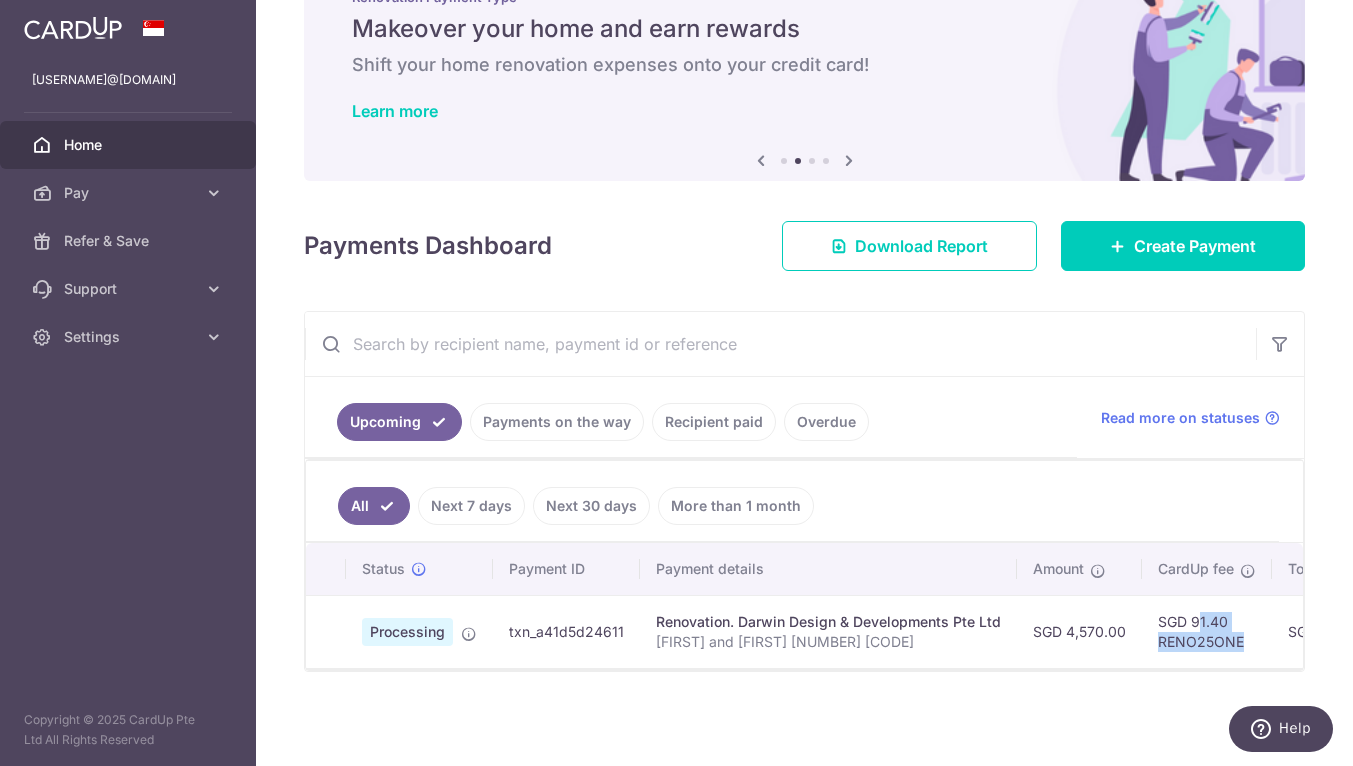 drag, startPoint x: 1234, startPoint y: 644, endPoint x: 1179, endPoint y: 600, distance: 70.434364 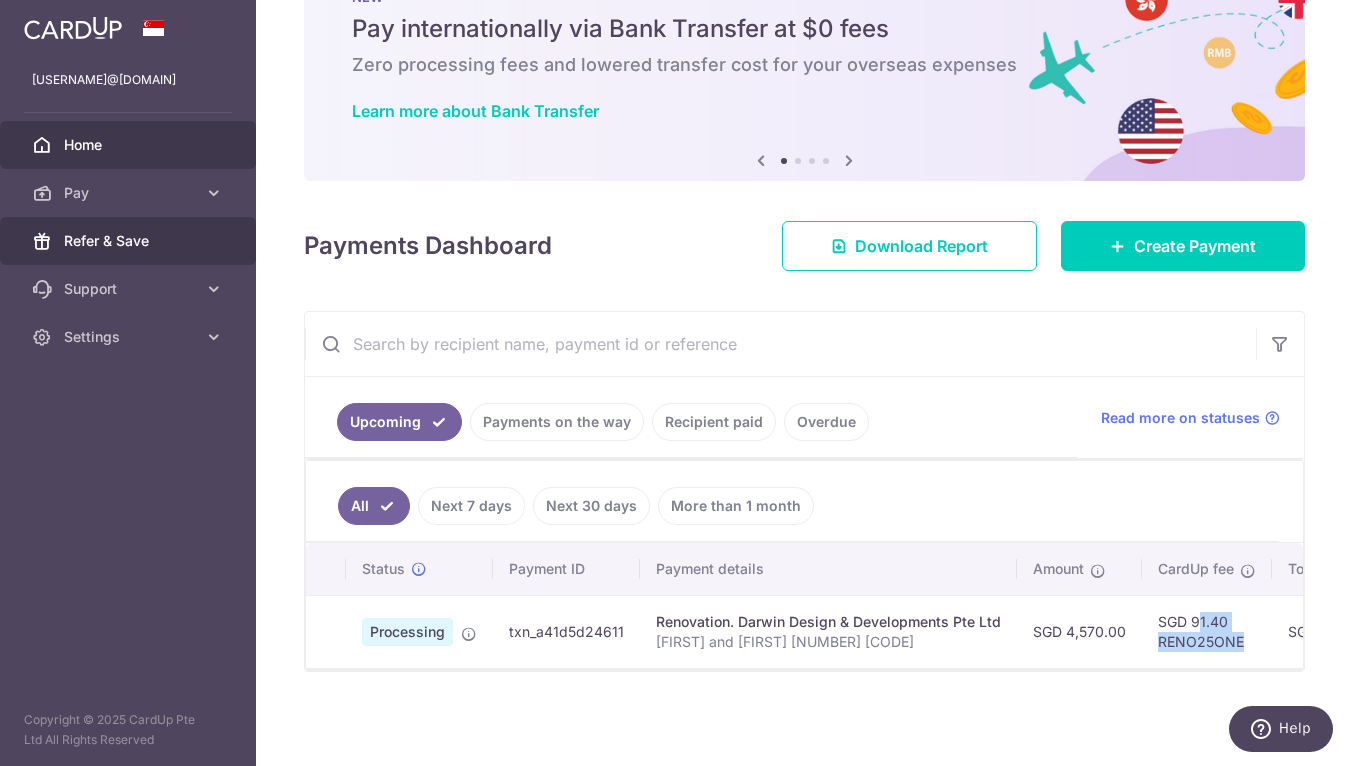 click on "Refer & Save" at bounding box center (130, 241) 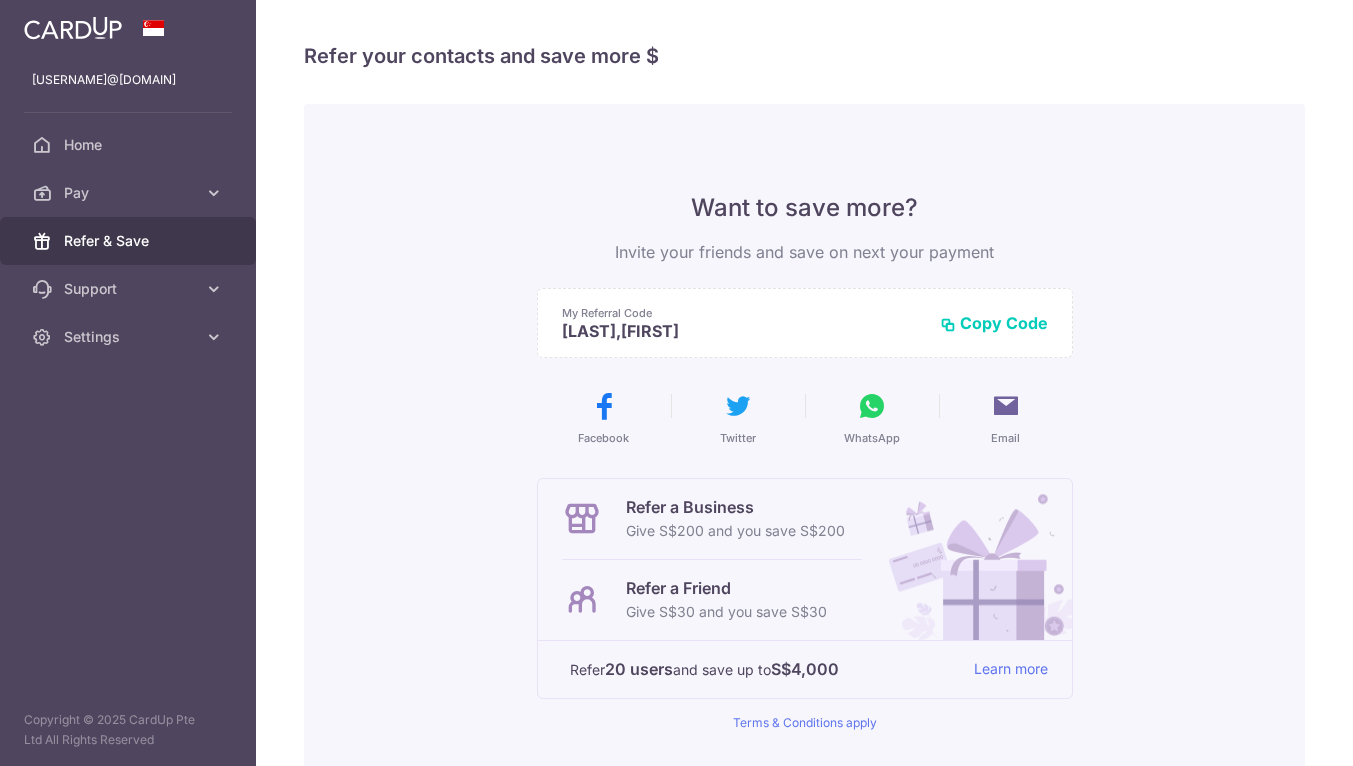 scroll, scrollTop: 0, scrollLeft: 0, axis: both 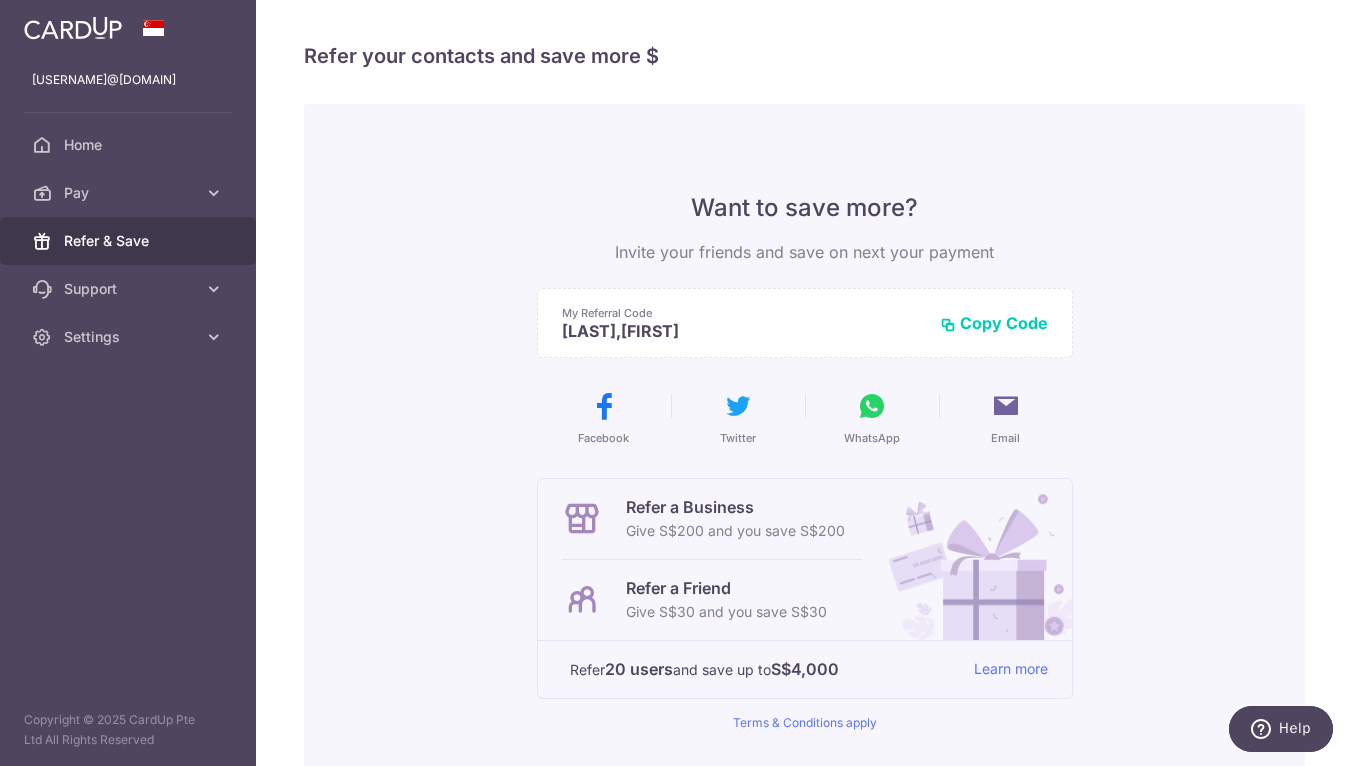 click on "Copy Code" at bounding box center [994, 323] 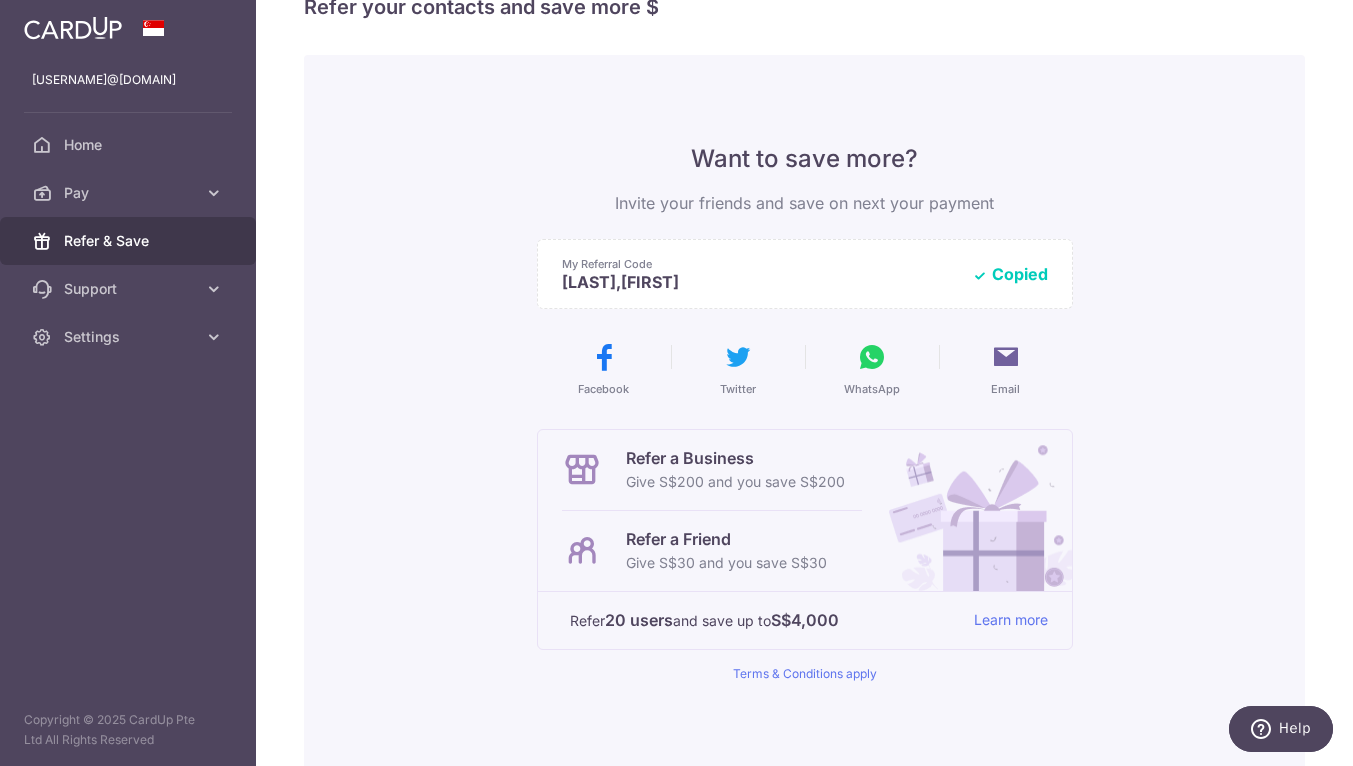 scroll, scrollTop: 61, scrollLeft: 0, axis: vertical 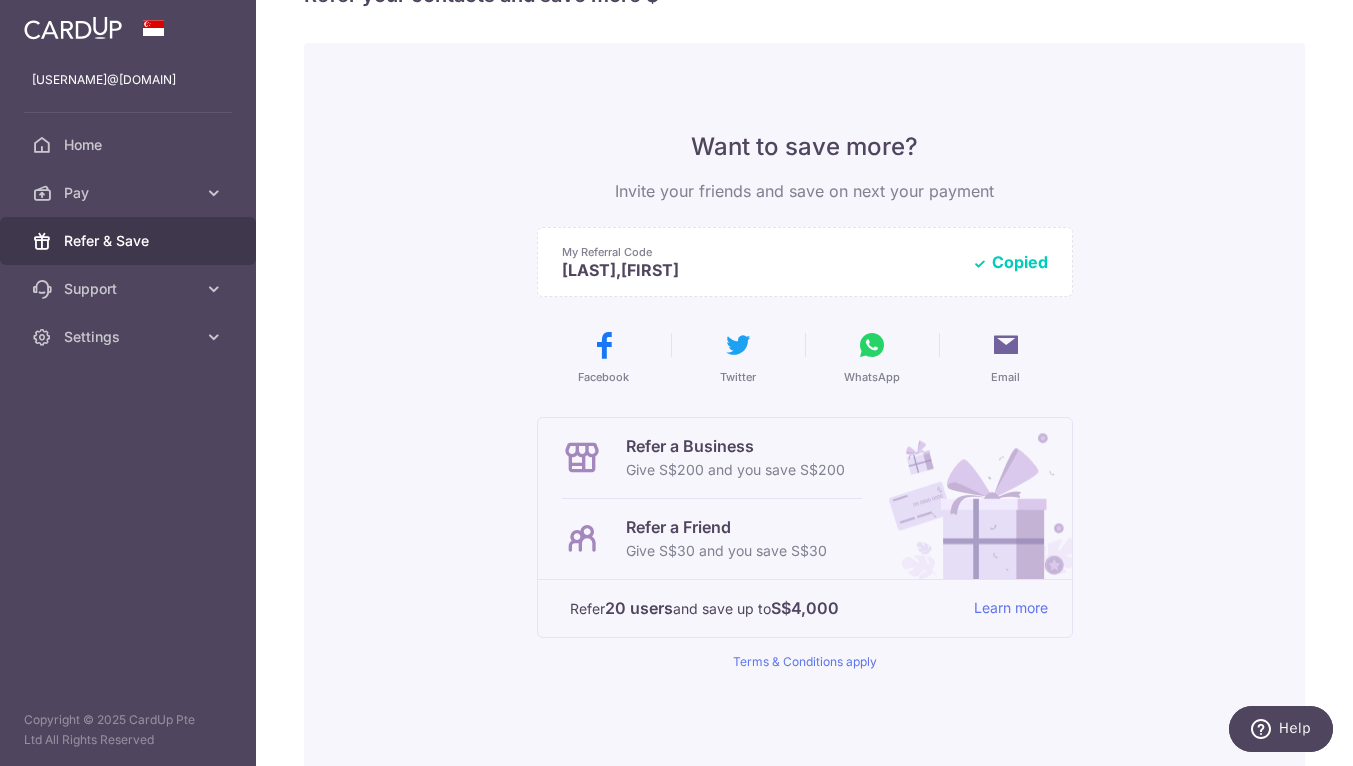 click on "Copied" at bounding box center (1010, 262) 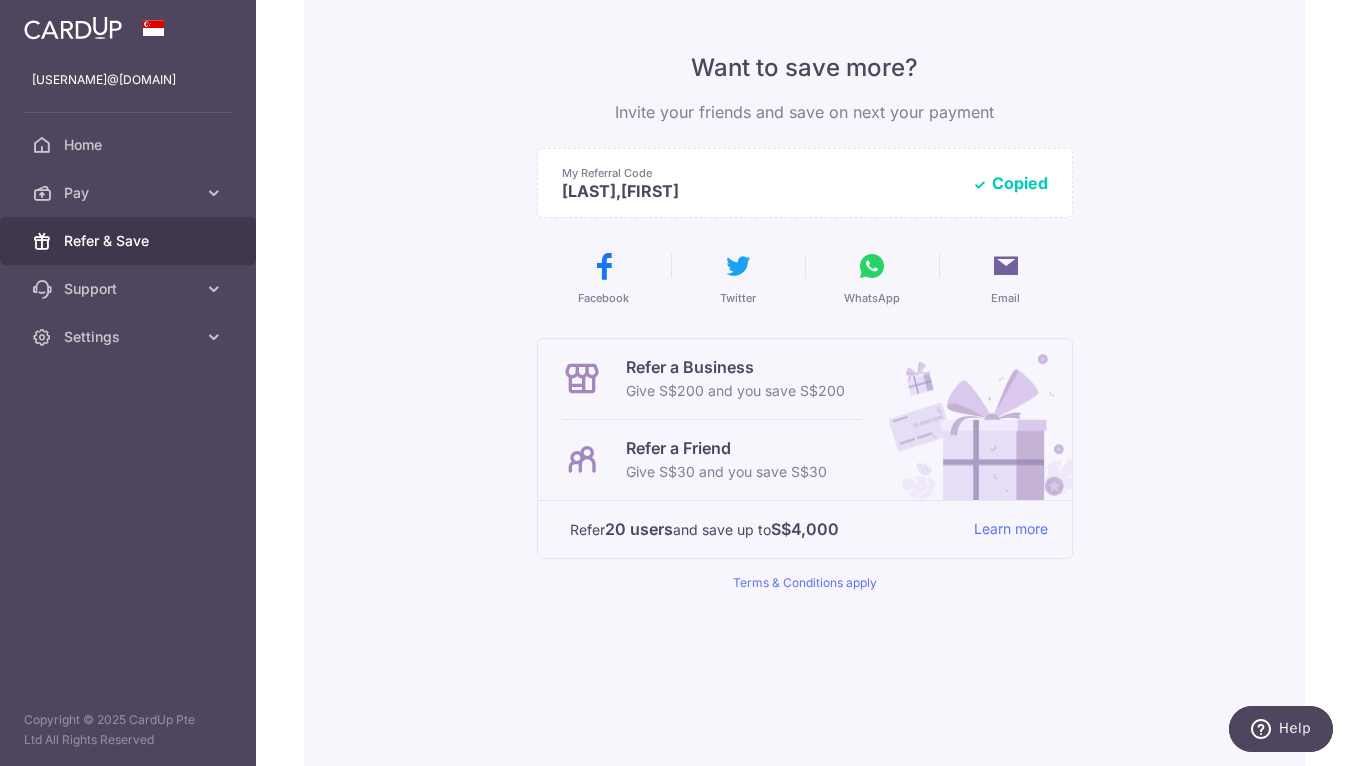 scroll, scrollTop: 166, scrollLeft: 0, axis: vertical 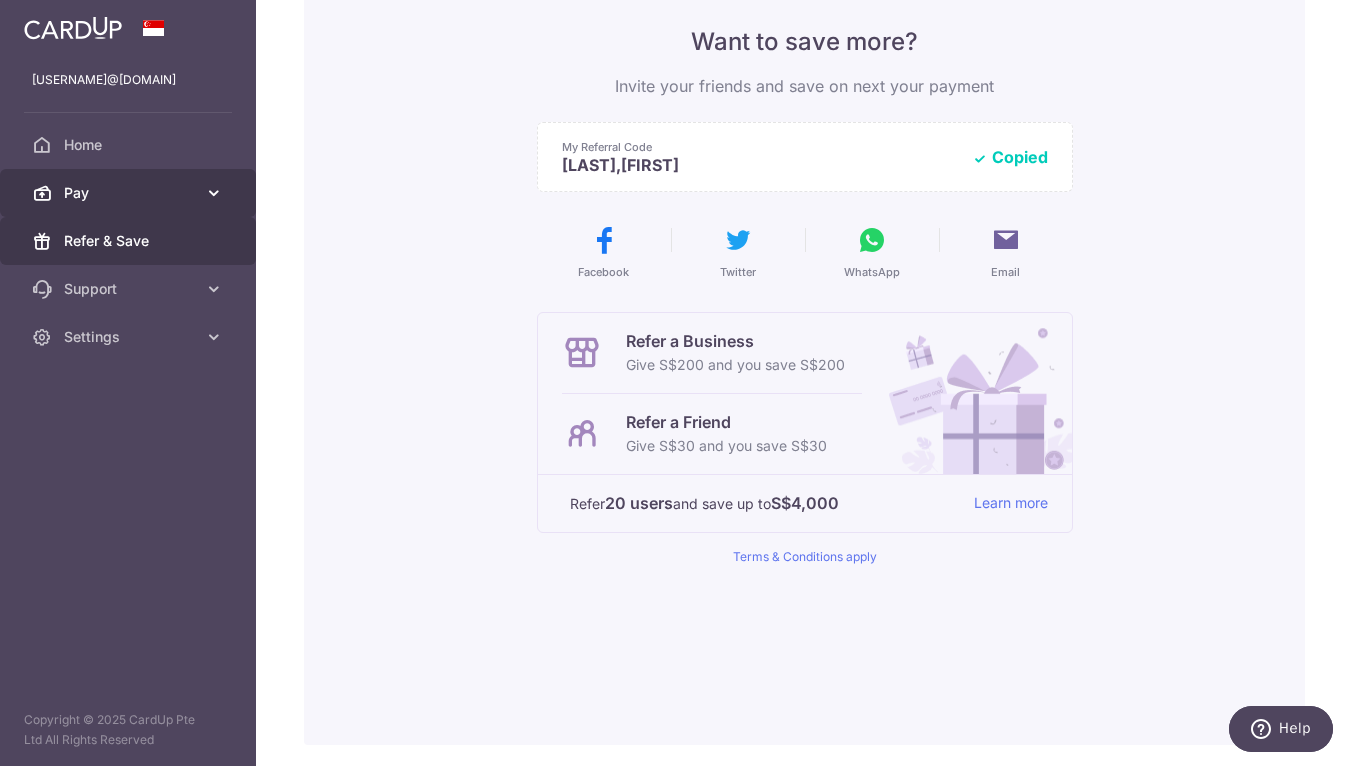 click on "Pay" at bounding box center [130, 193] 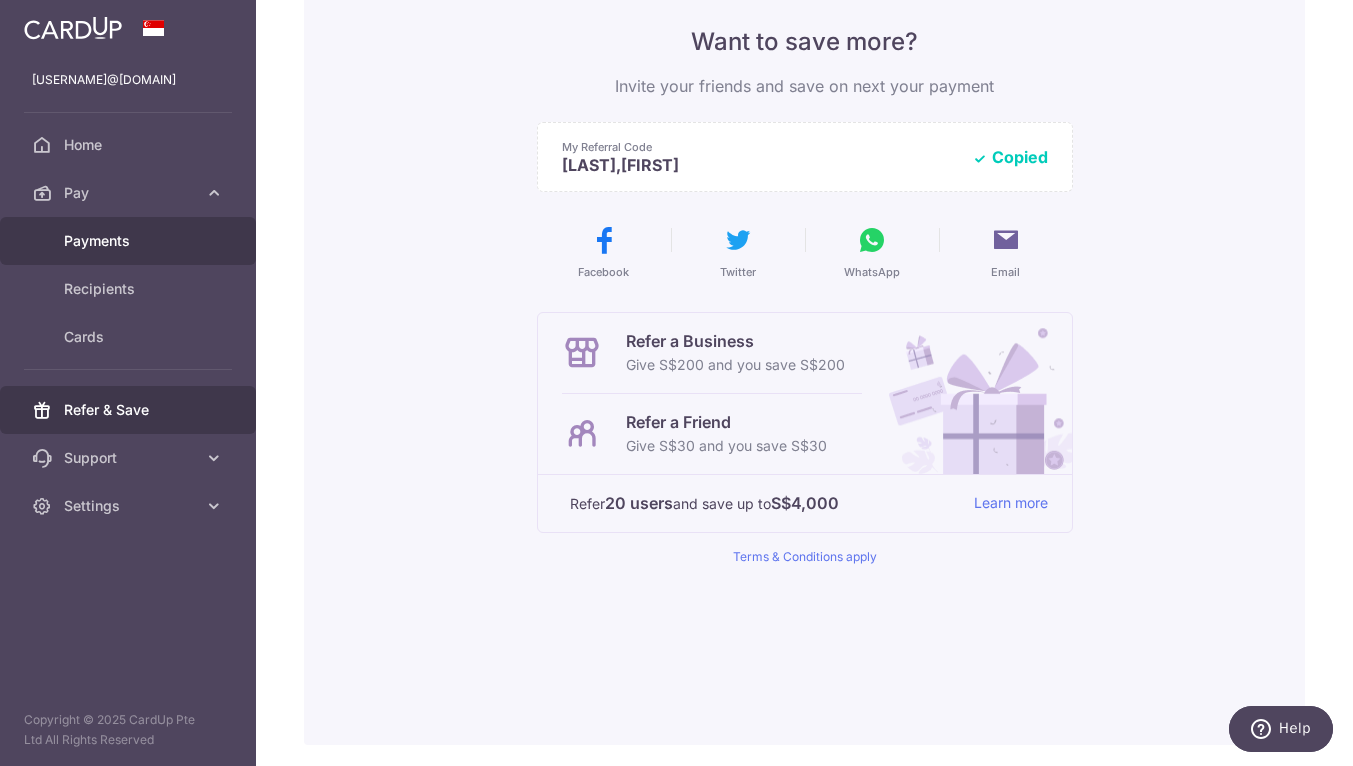 click on "Payments" at bounding box center [130, 241] 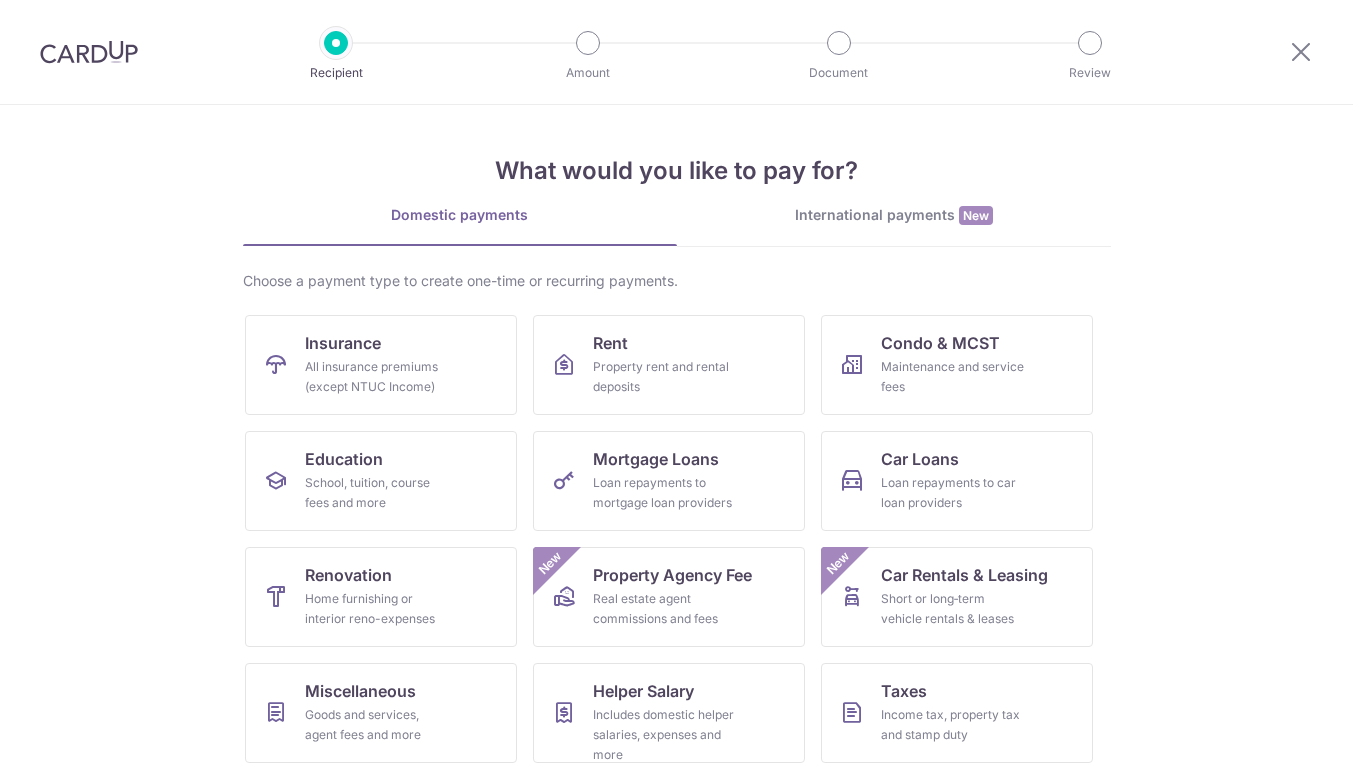 scroll, scrollTop: 0, scrollLeft: 0, axis: both 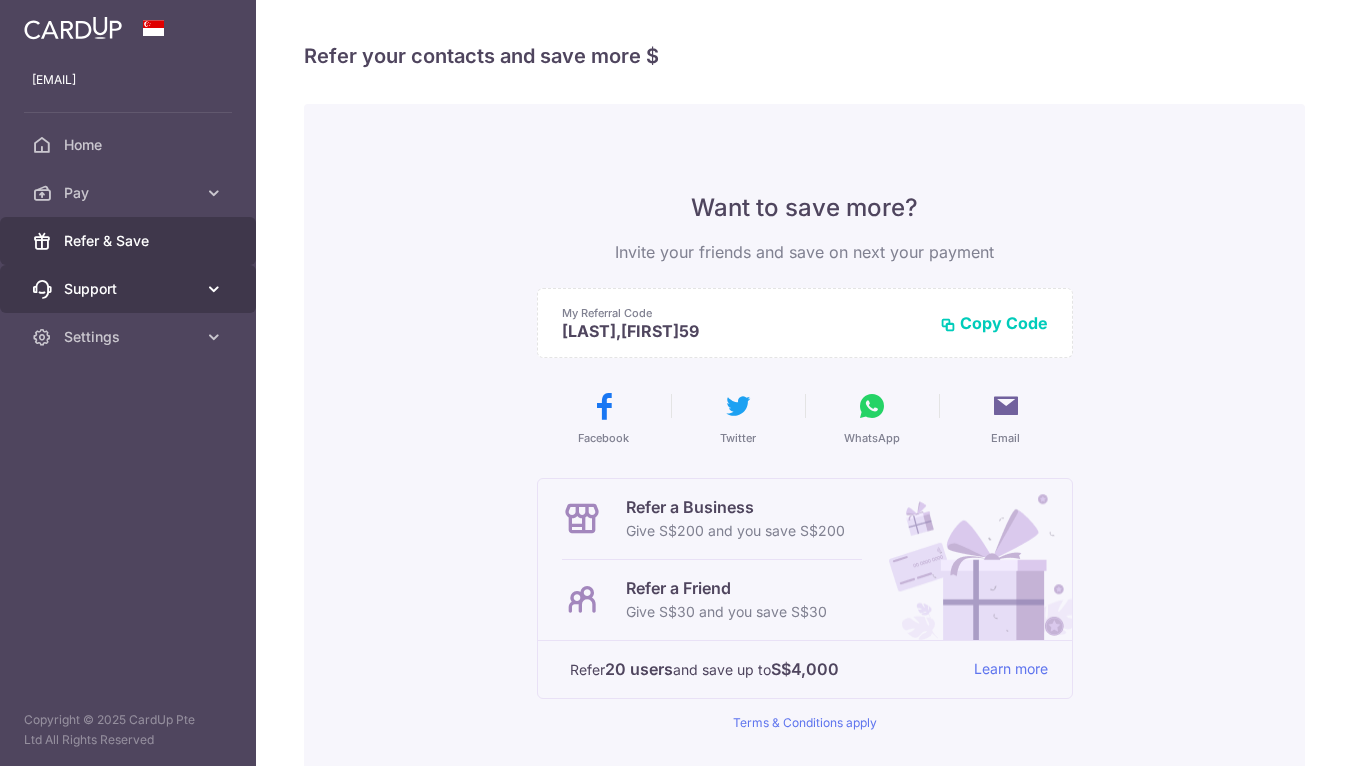 click on "Support" at bounding box center [130, 289] 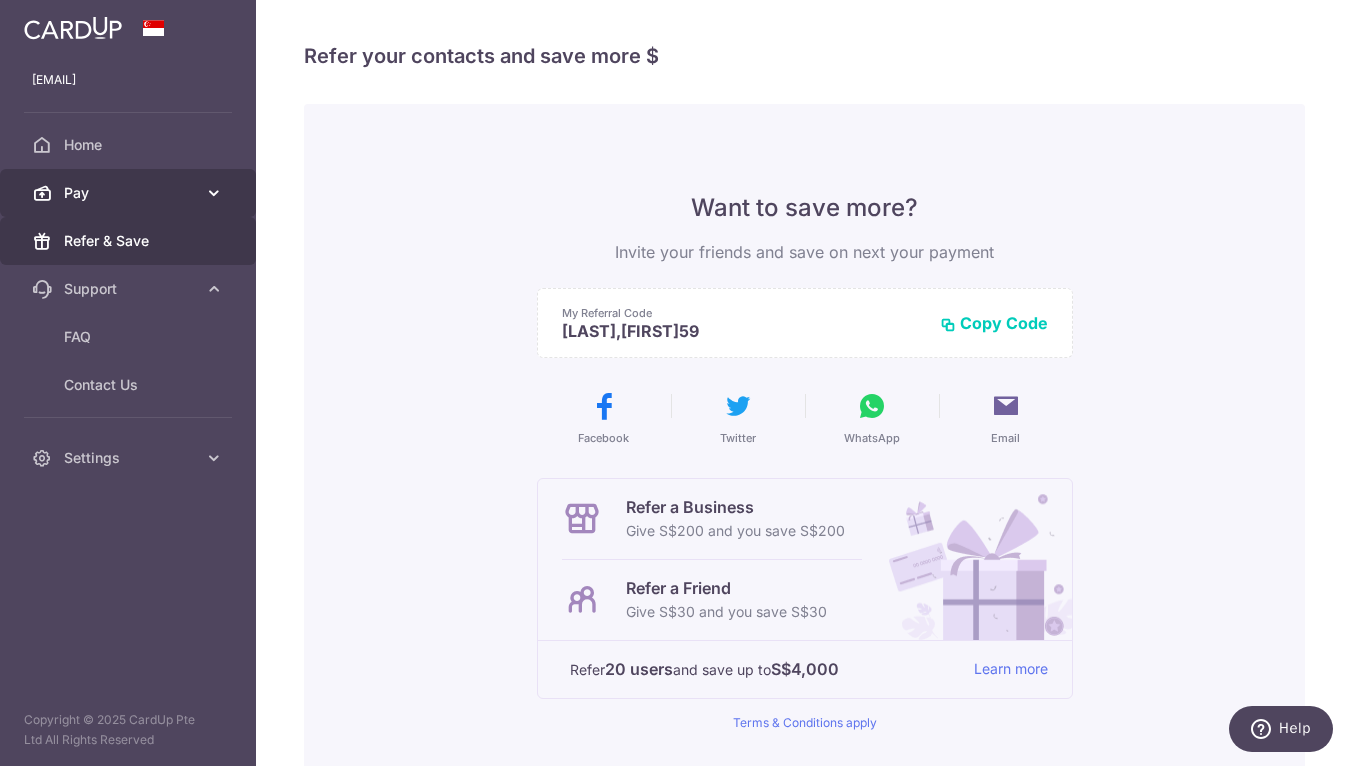 click on "Pay" at bounding box center [128, 193] 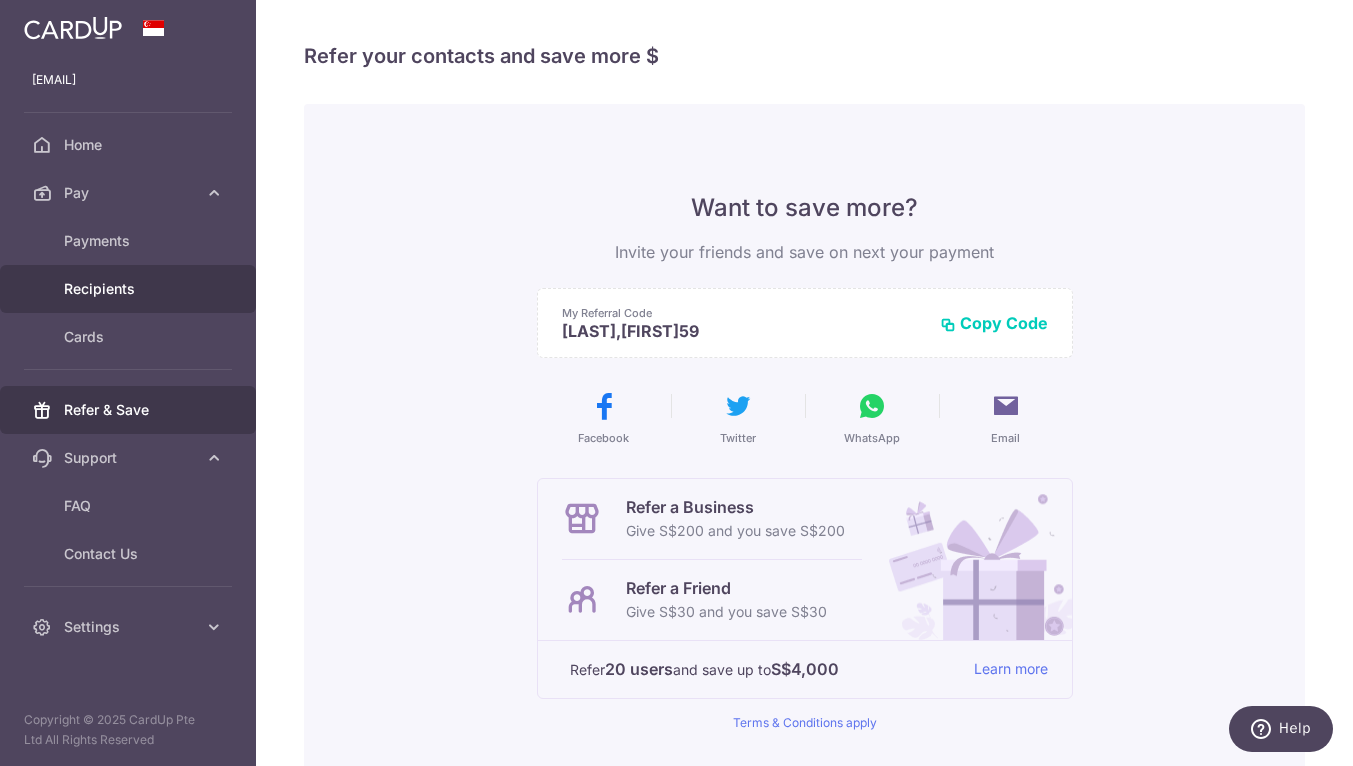 click on "Recipients" at bounding box center (130, 289) 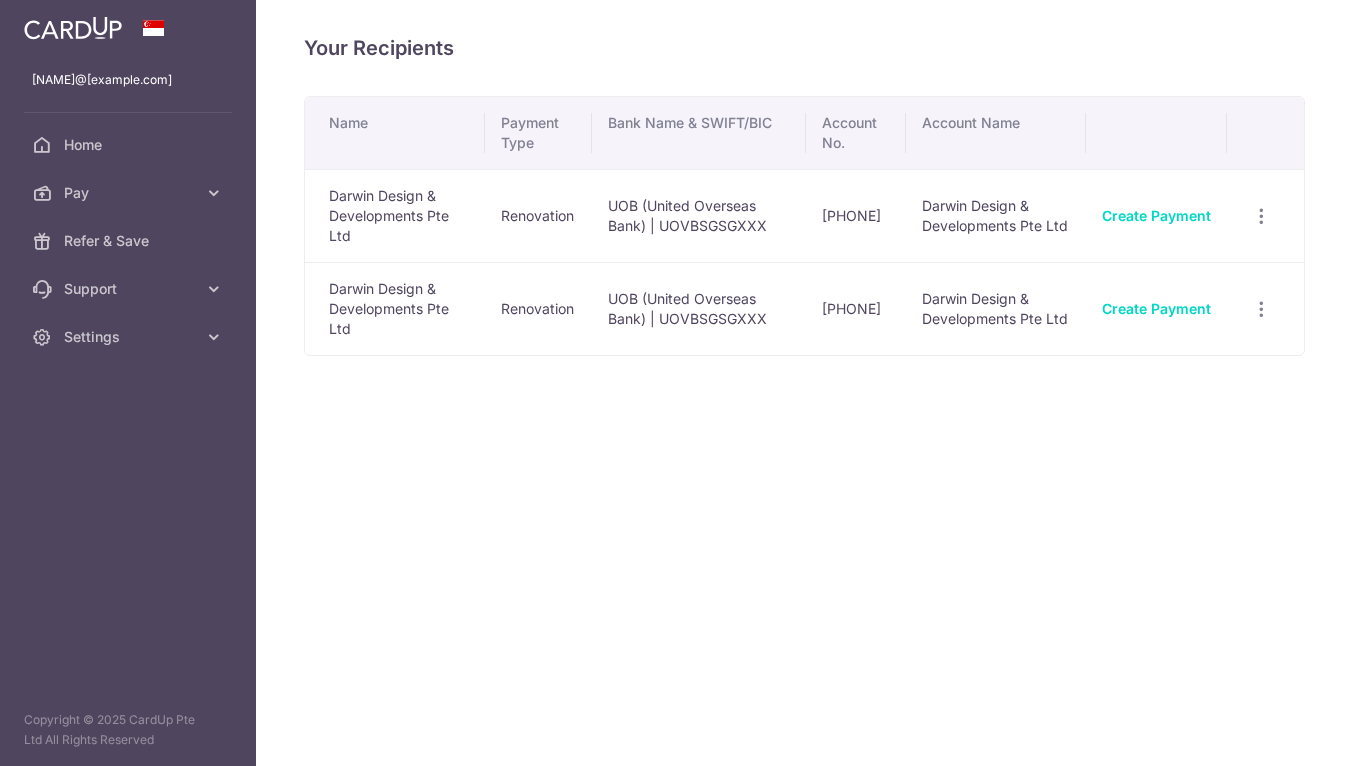 scroll, scrollTop: 0, scrollLeft: 0, axis: both 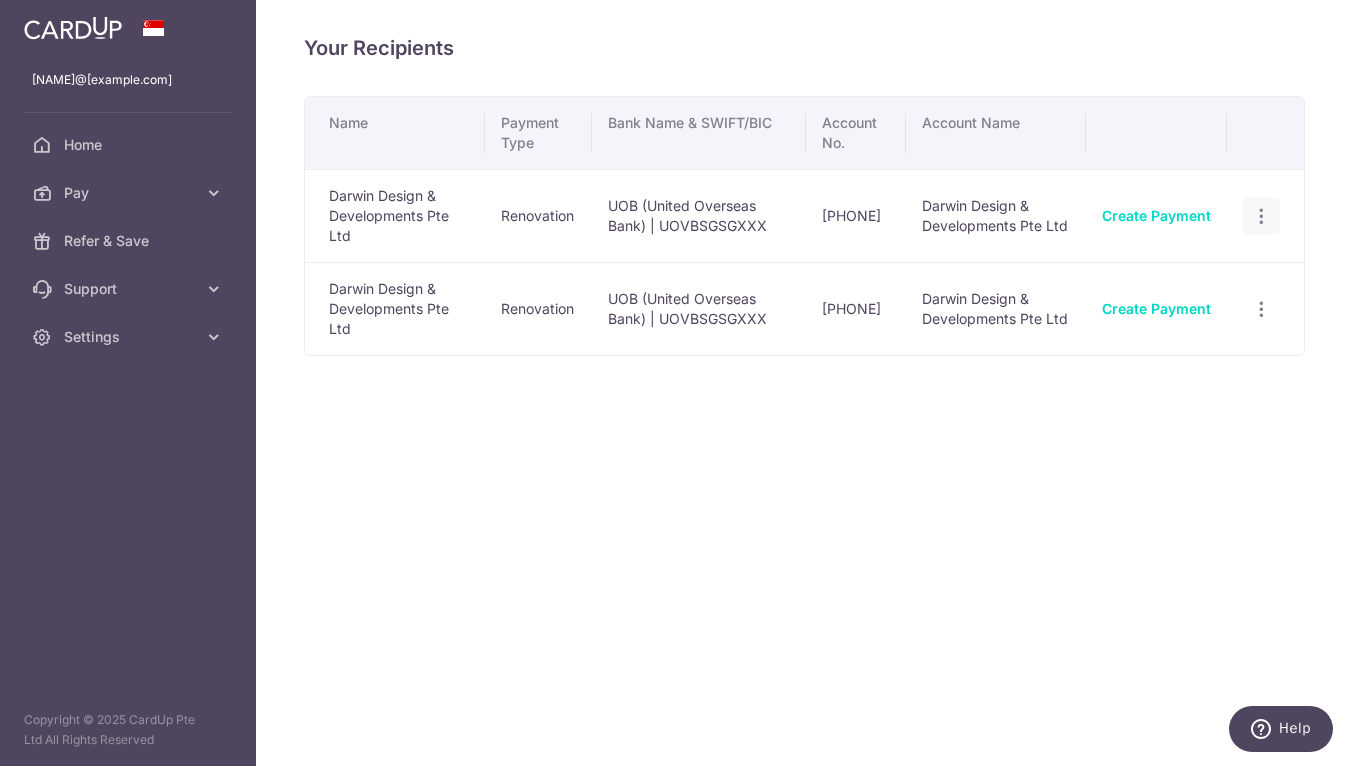 click at bounding box center [1261, 216] 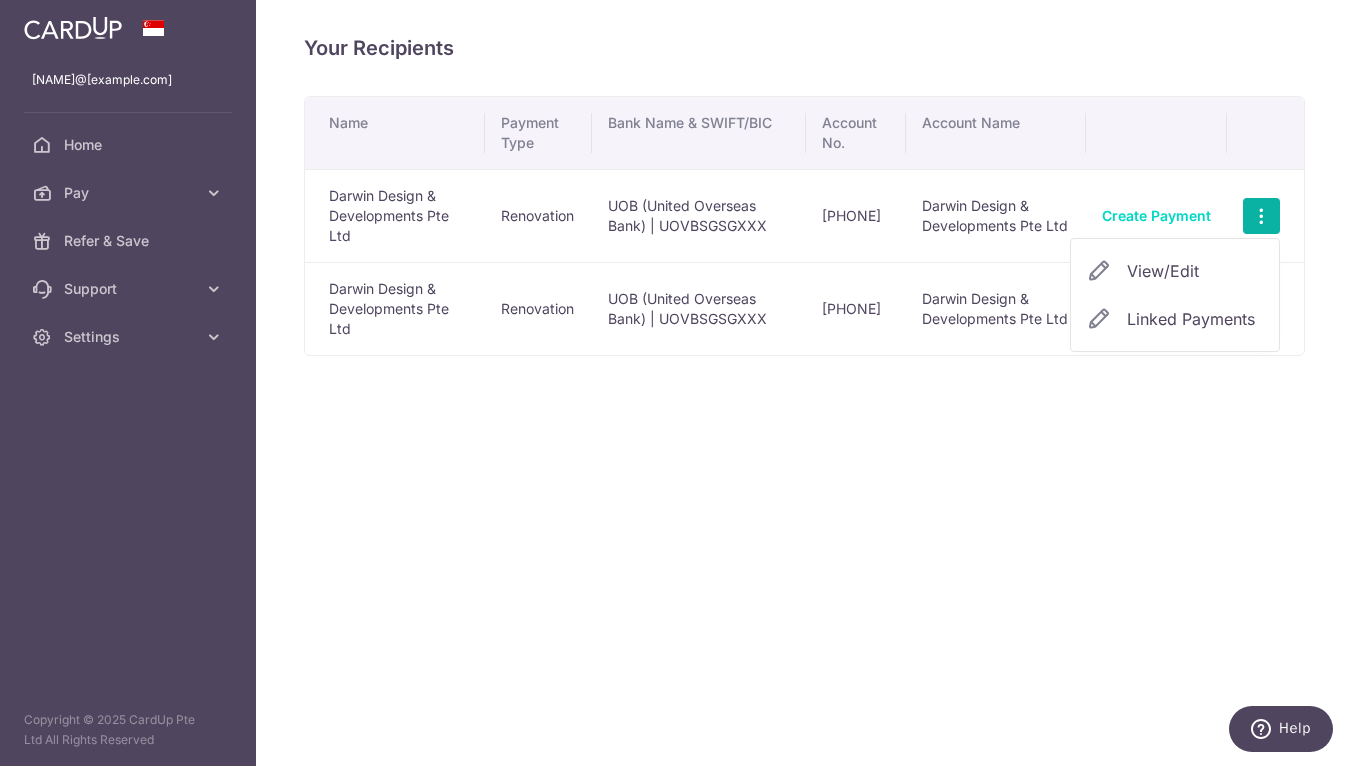 click on "Darwin Design & Developments Pte Ltd" at bounding box center (996, 215) 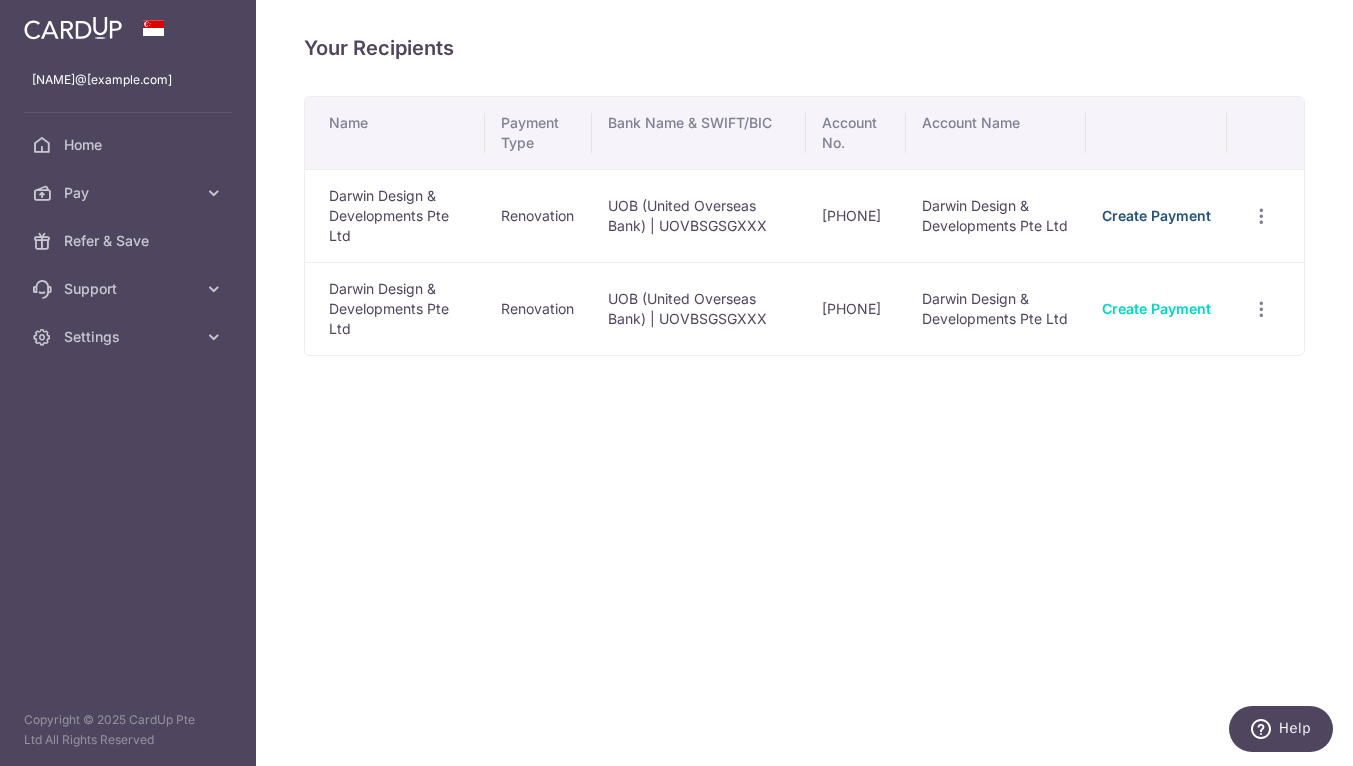 click on "Create Payment" at bounding box center (1156, 215) 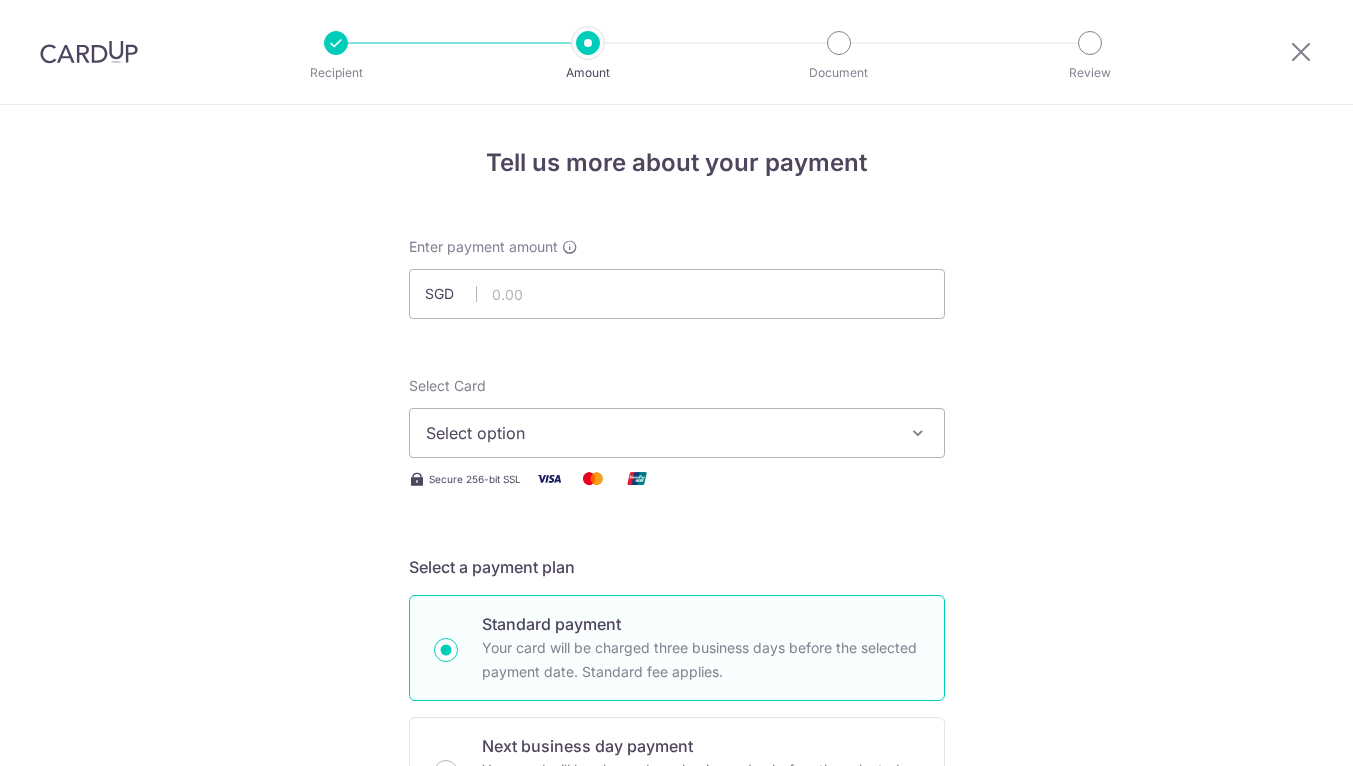 scroll, scrollTop: 0, scrollLeft: 0, axis: both 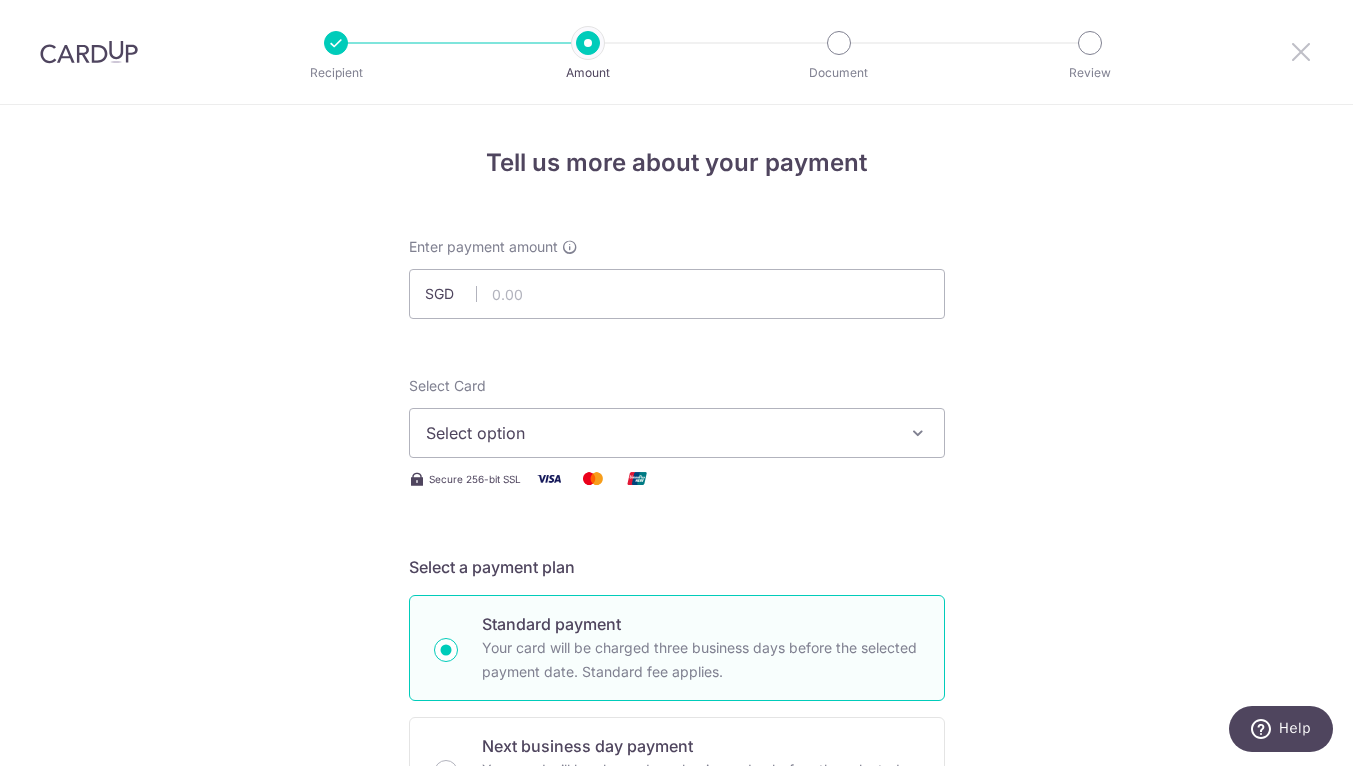 click at bounding box center [1301, 51] 